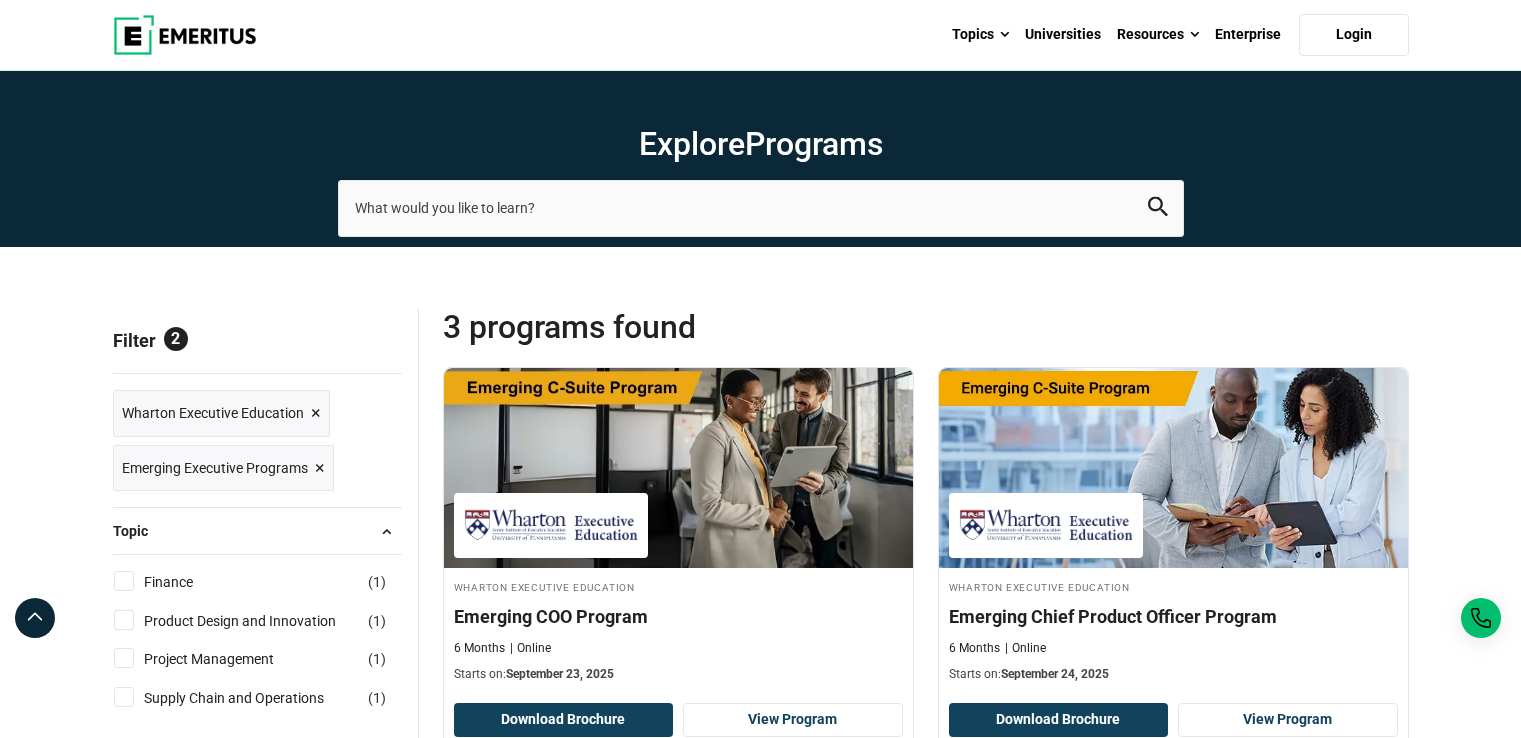 scroll, scrollTop: 264, scrollLeft: 0, axis: vertical 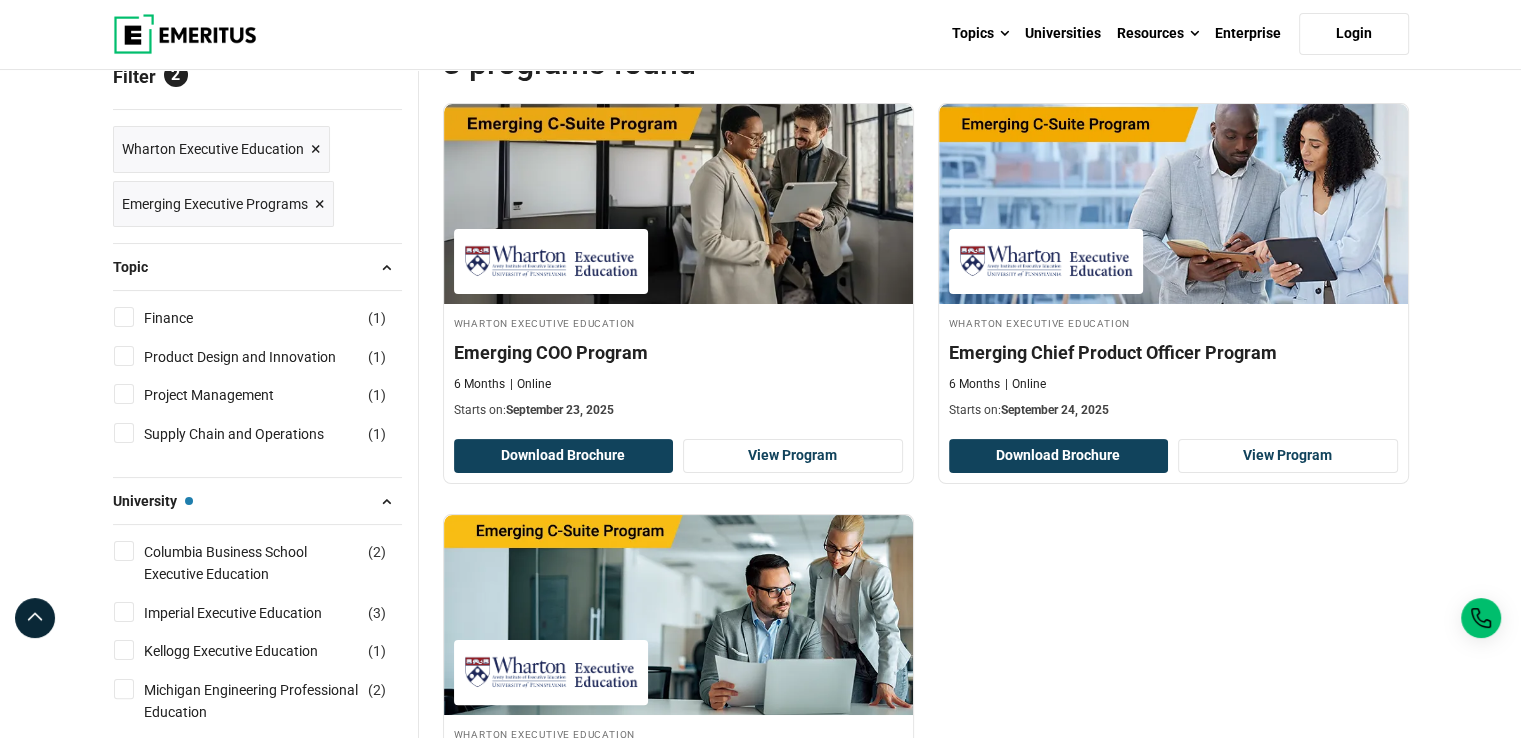 click on "Wharton Executive Education
Emerging COO Program
6 Months
Online
Starts on:  September 23, 2025
Download Brochure
View Program
Wharton Executive Education
Emerging Chief Product Officer Program" at bounding box center (926, 514) 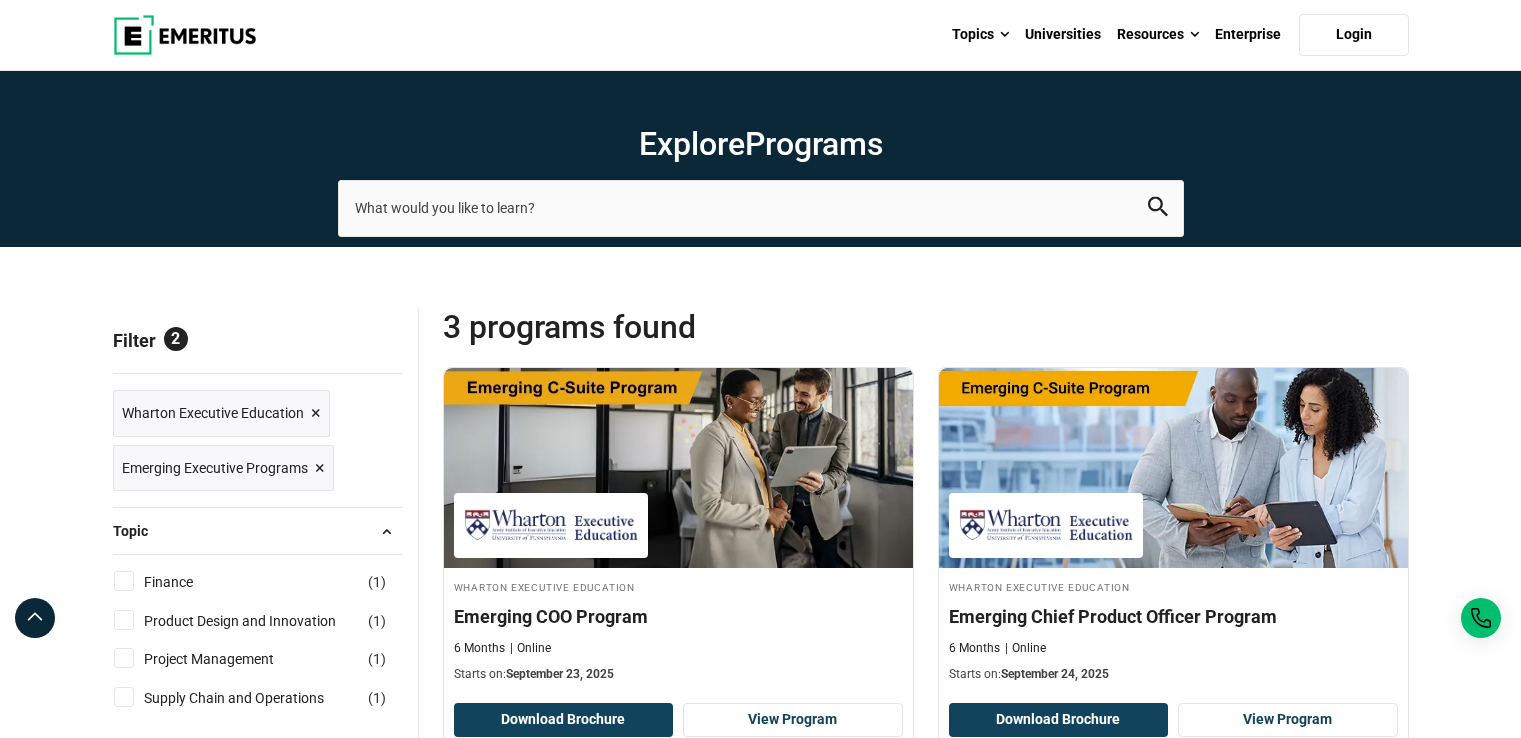 scroll, scrollTop: 264, scrollLeft: 0, axis: vertical 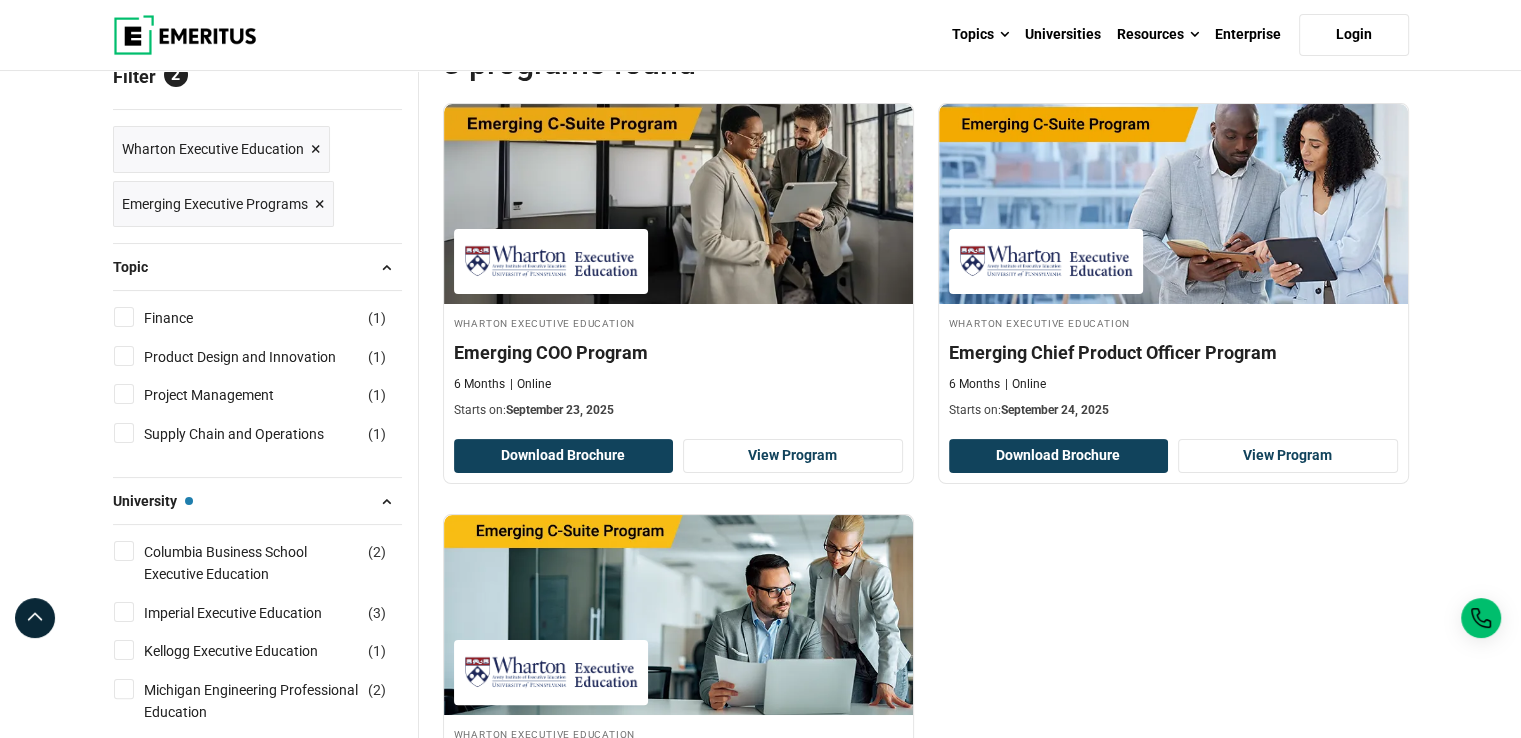 click at bounding box center (185, 35) 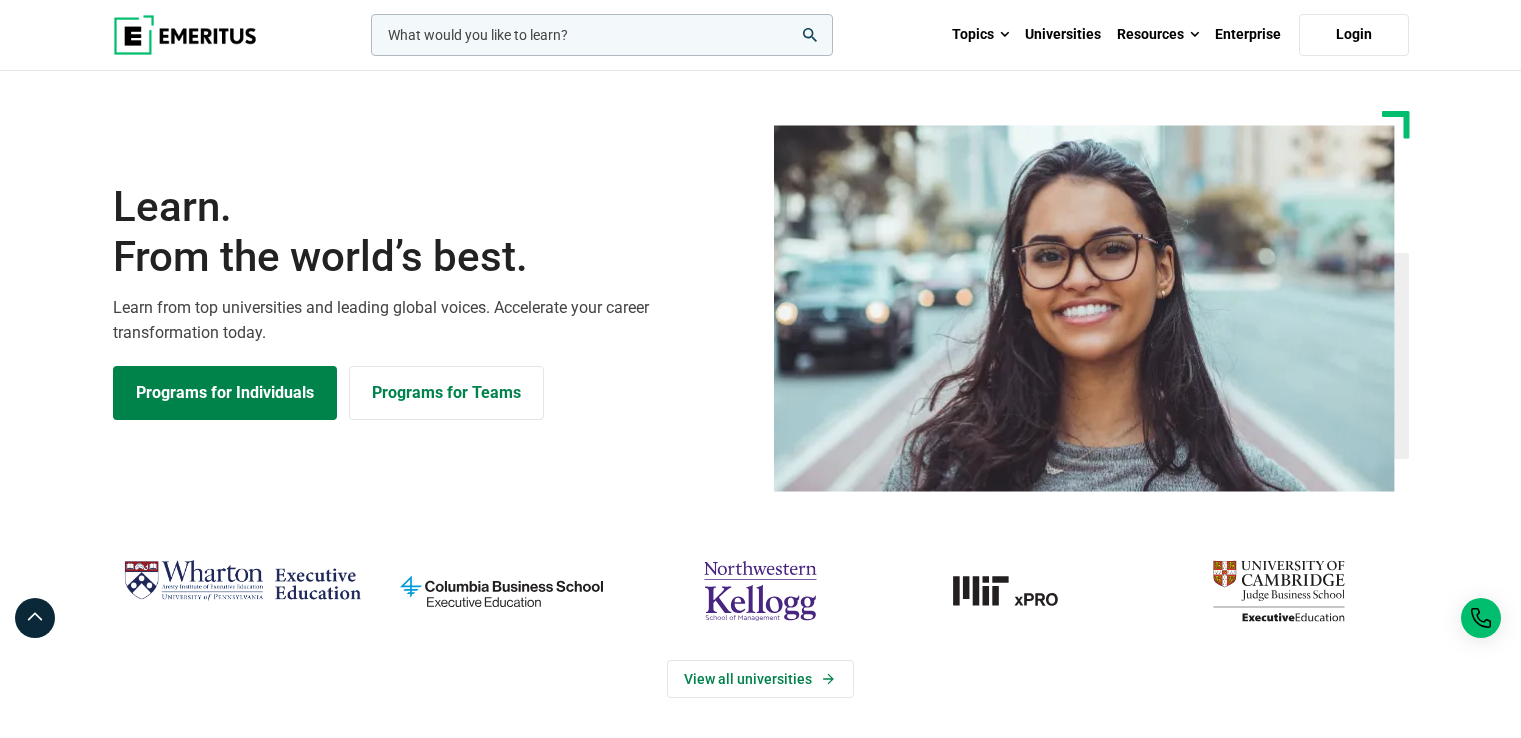 scroll, scrollTop: 0, scrollLeft: 0, axis: both 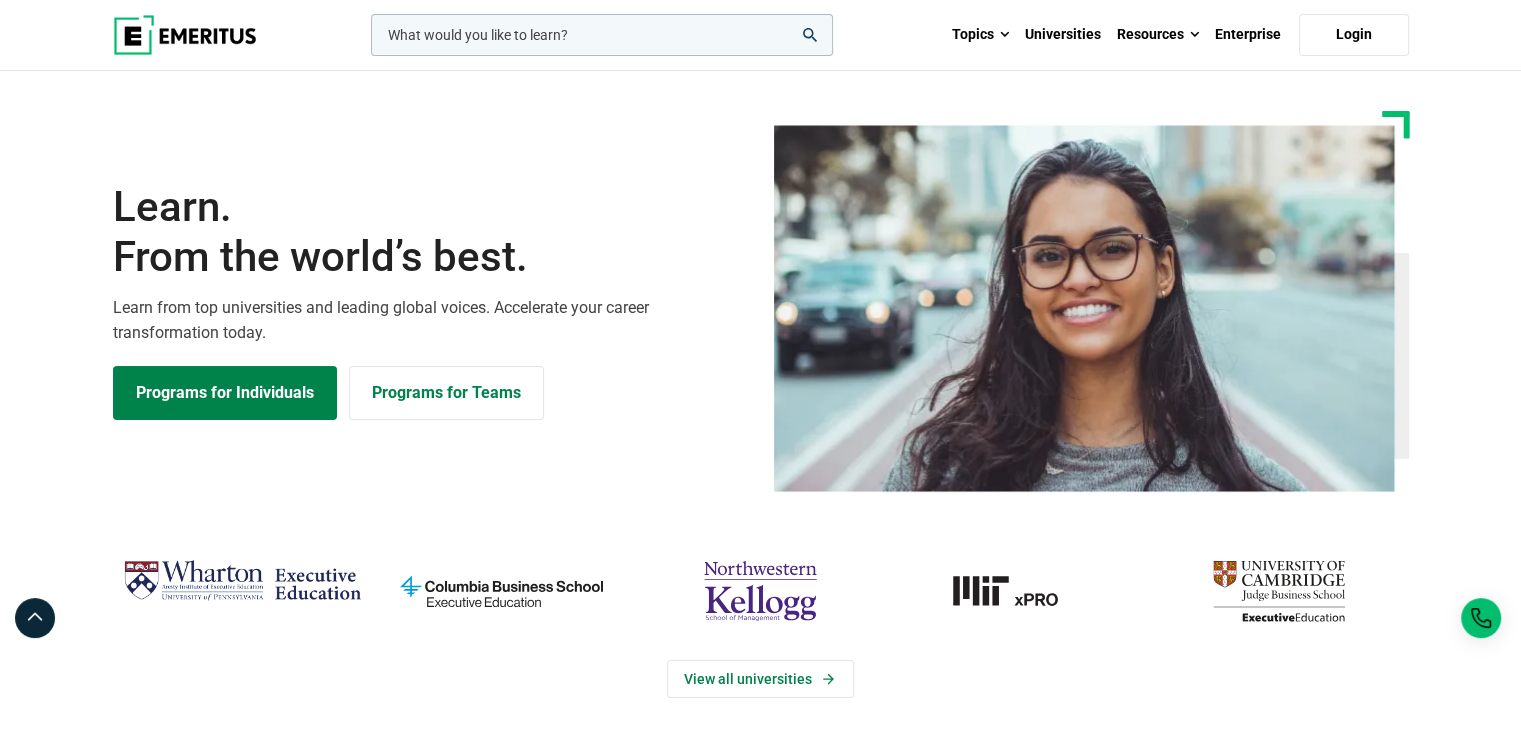 click 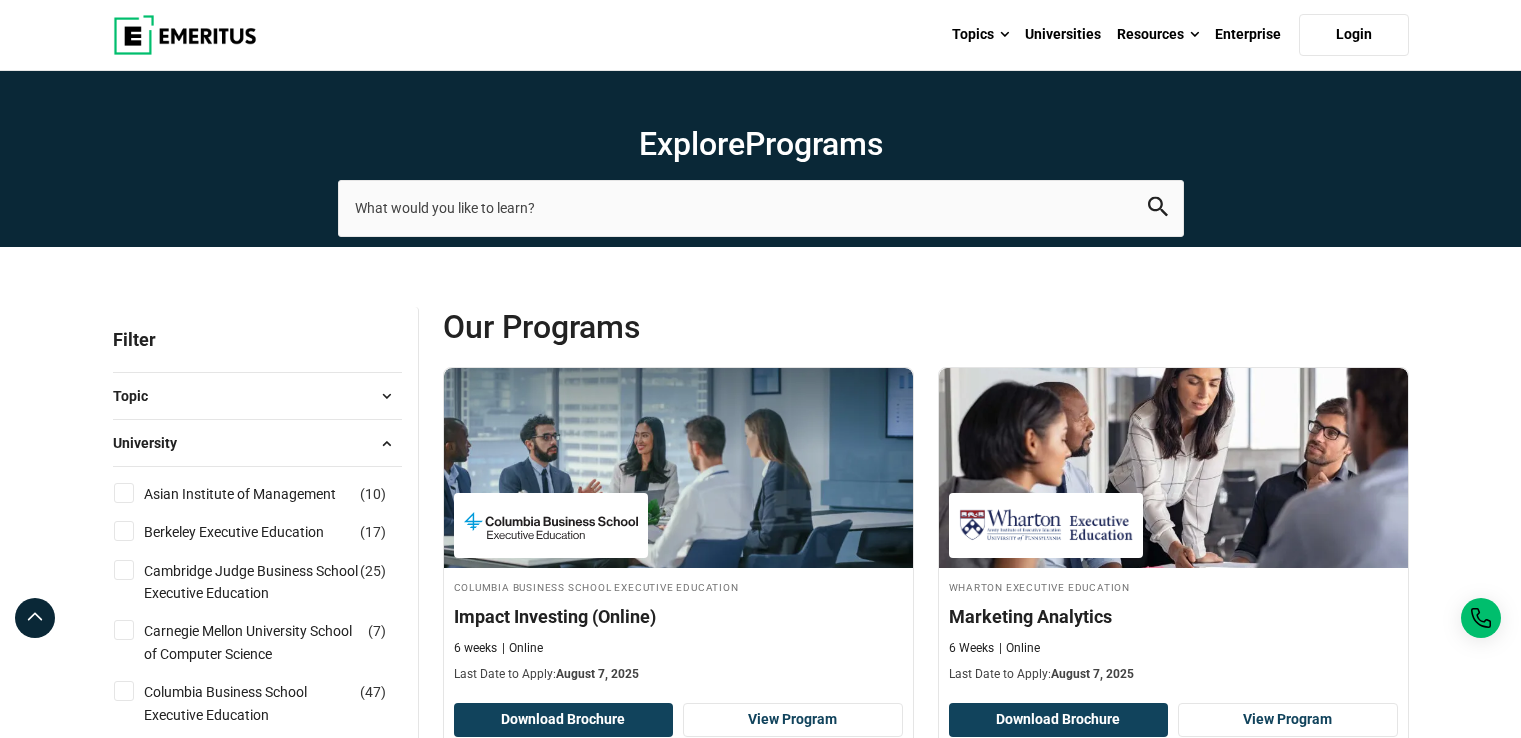 scroll, scrollTop: 0, scrollLeft: 0, axis: both 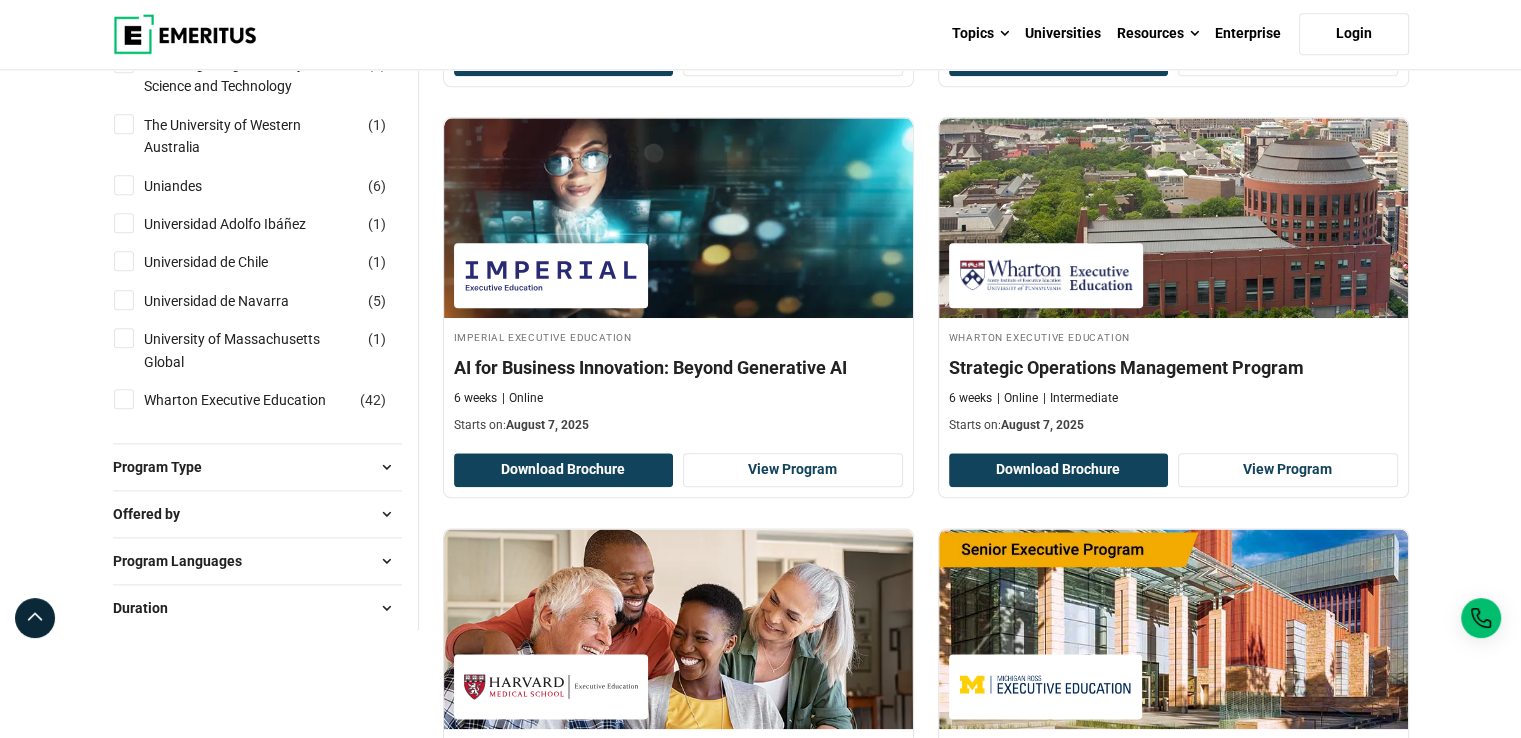 click on "Program Type" at bounding box center (165, 467) 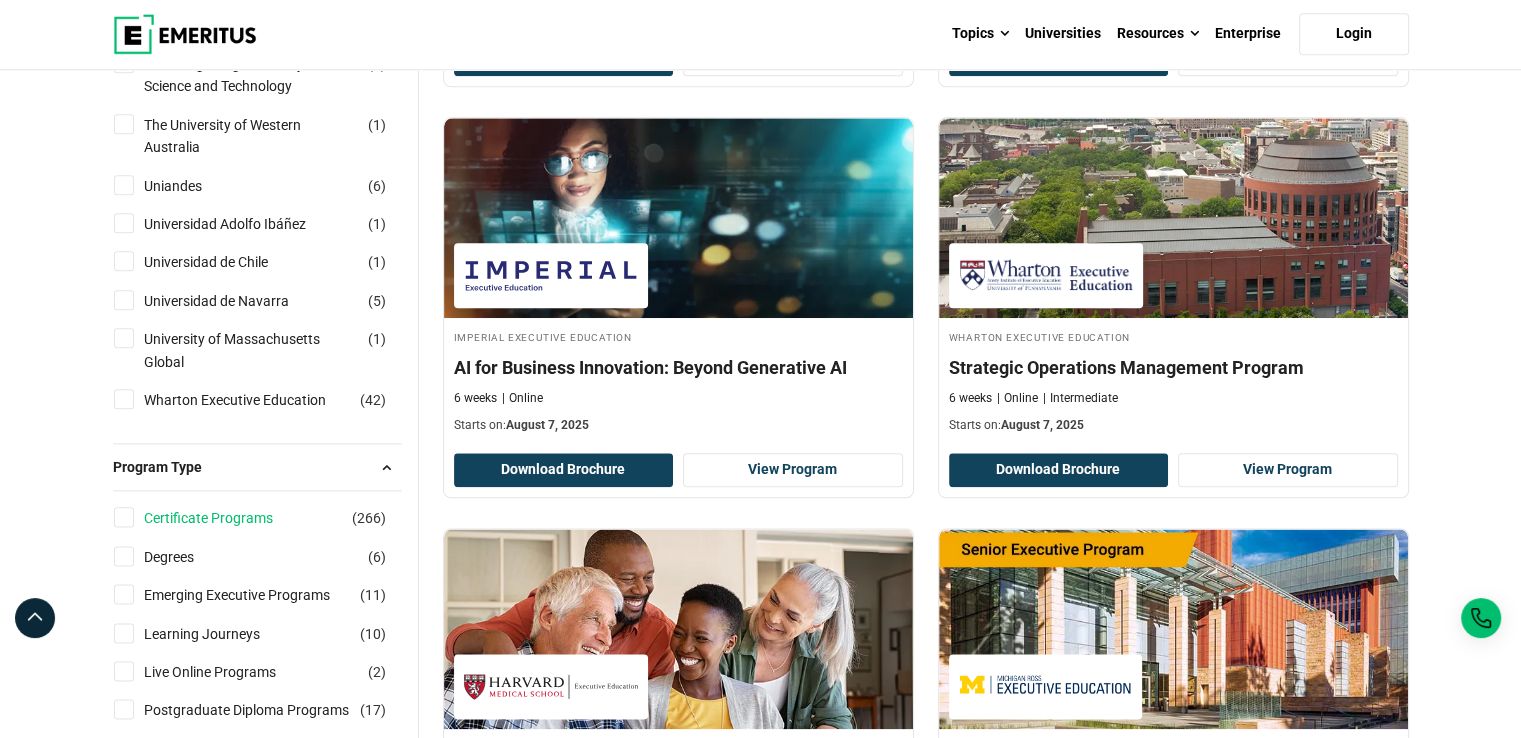 click on "Certificate Programs" at bounding box center (228, 518) 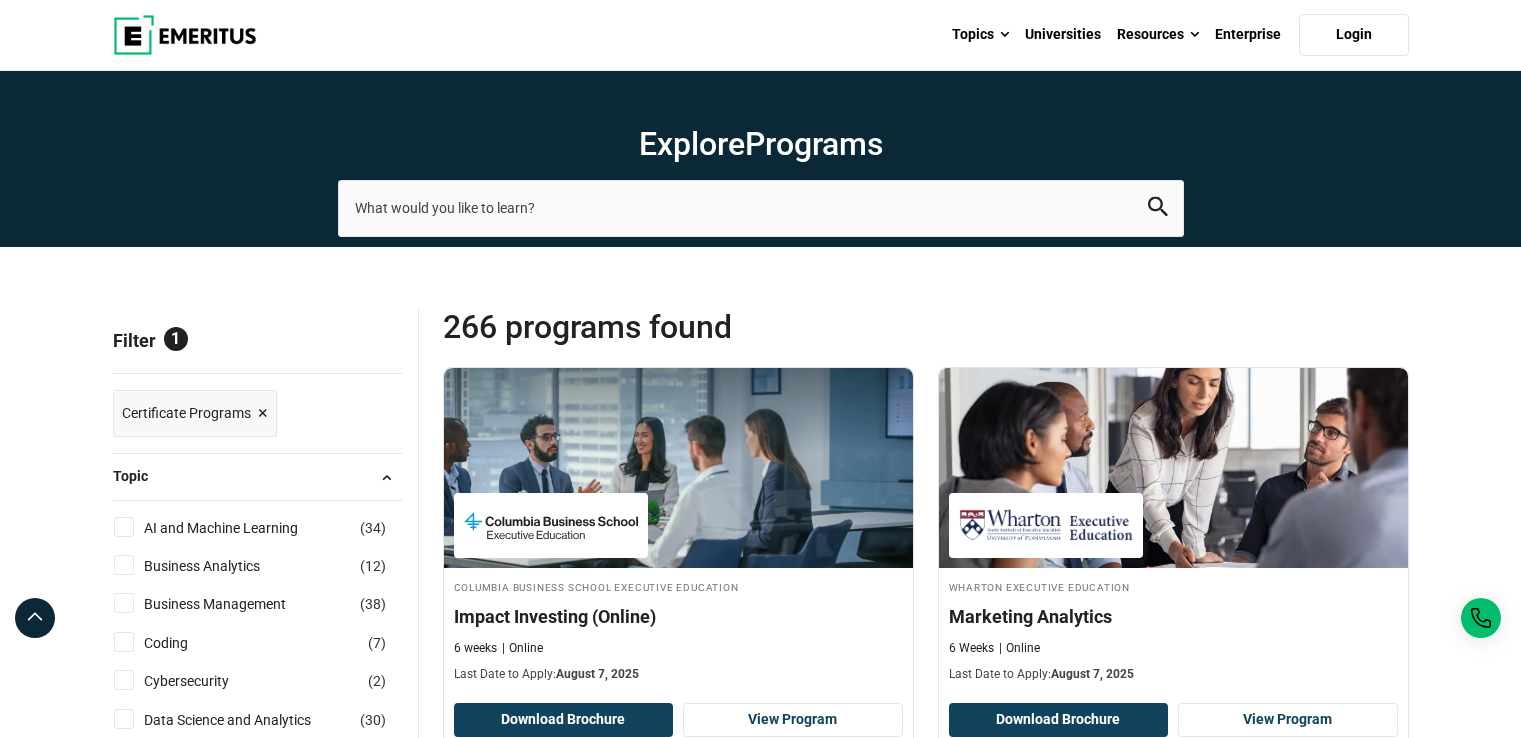 scroll, scrollTop: 0, scrollLeft: 0, axis: both 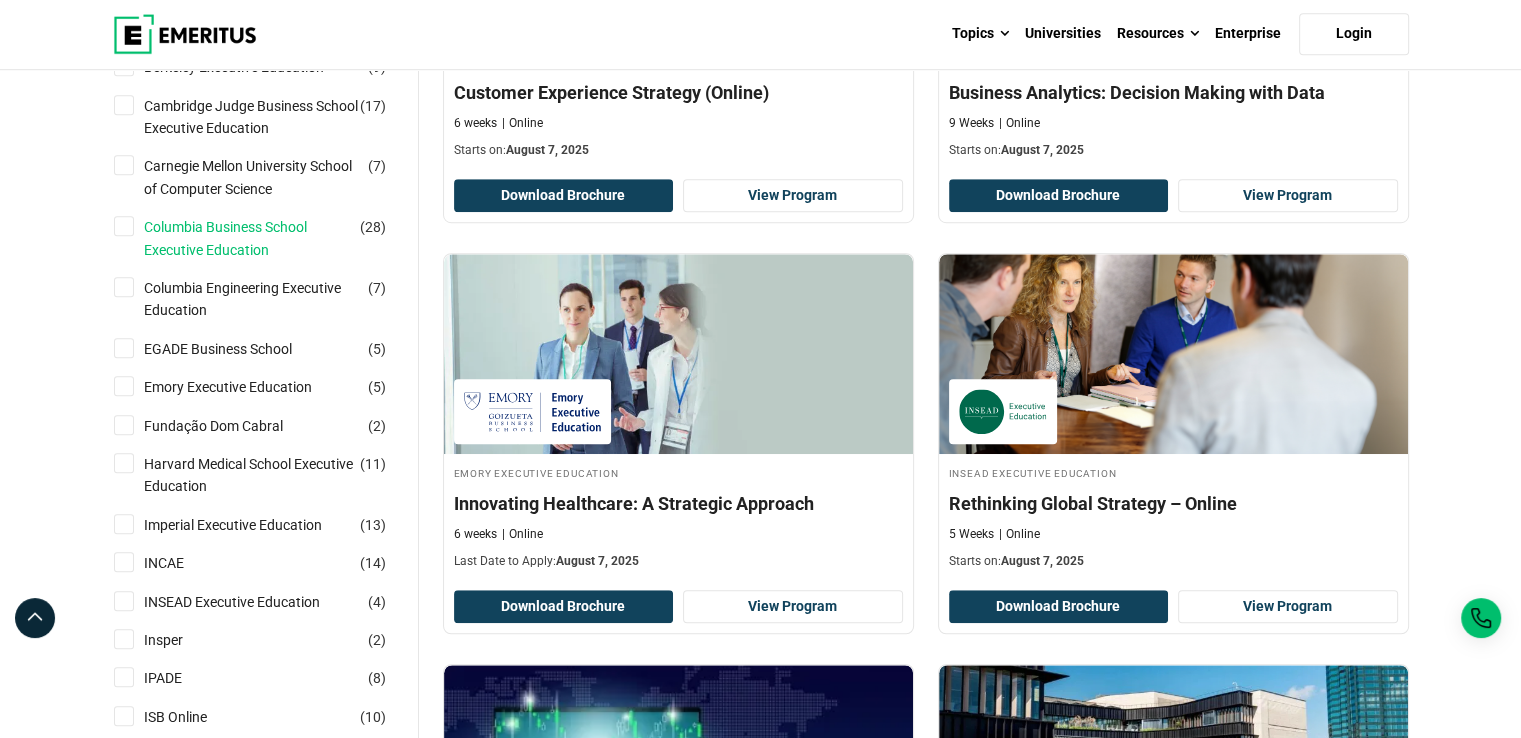 click on "Columbia Business School Executive Education" at bounding box center [271, 238] 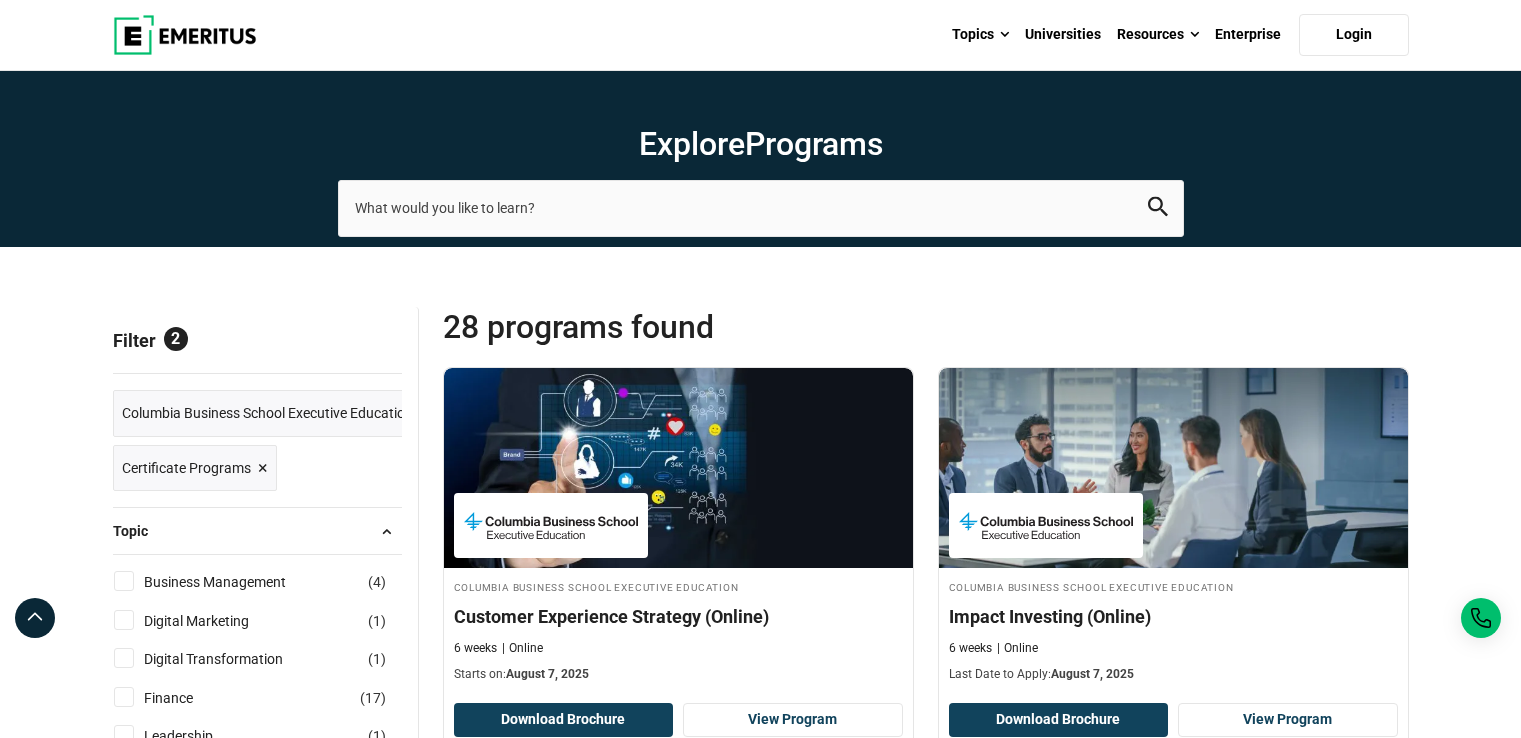 scroll, scrollTop: 0, scrollLeft: 0, axis: both 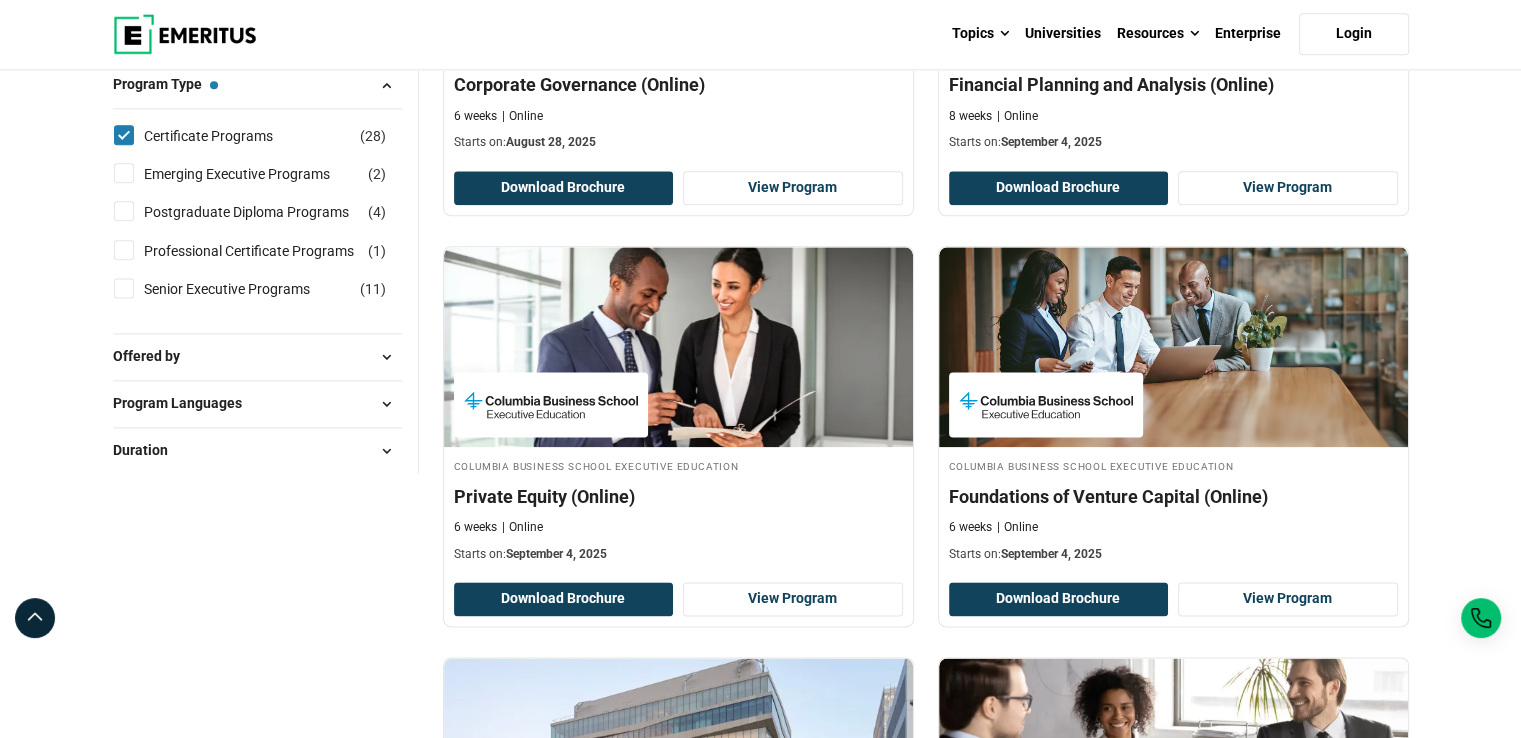 click on "Certificate Programs   ( 28 )" at bounding box center (124, 135) 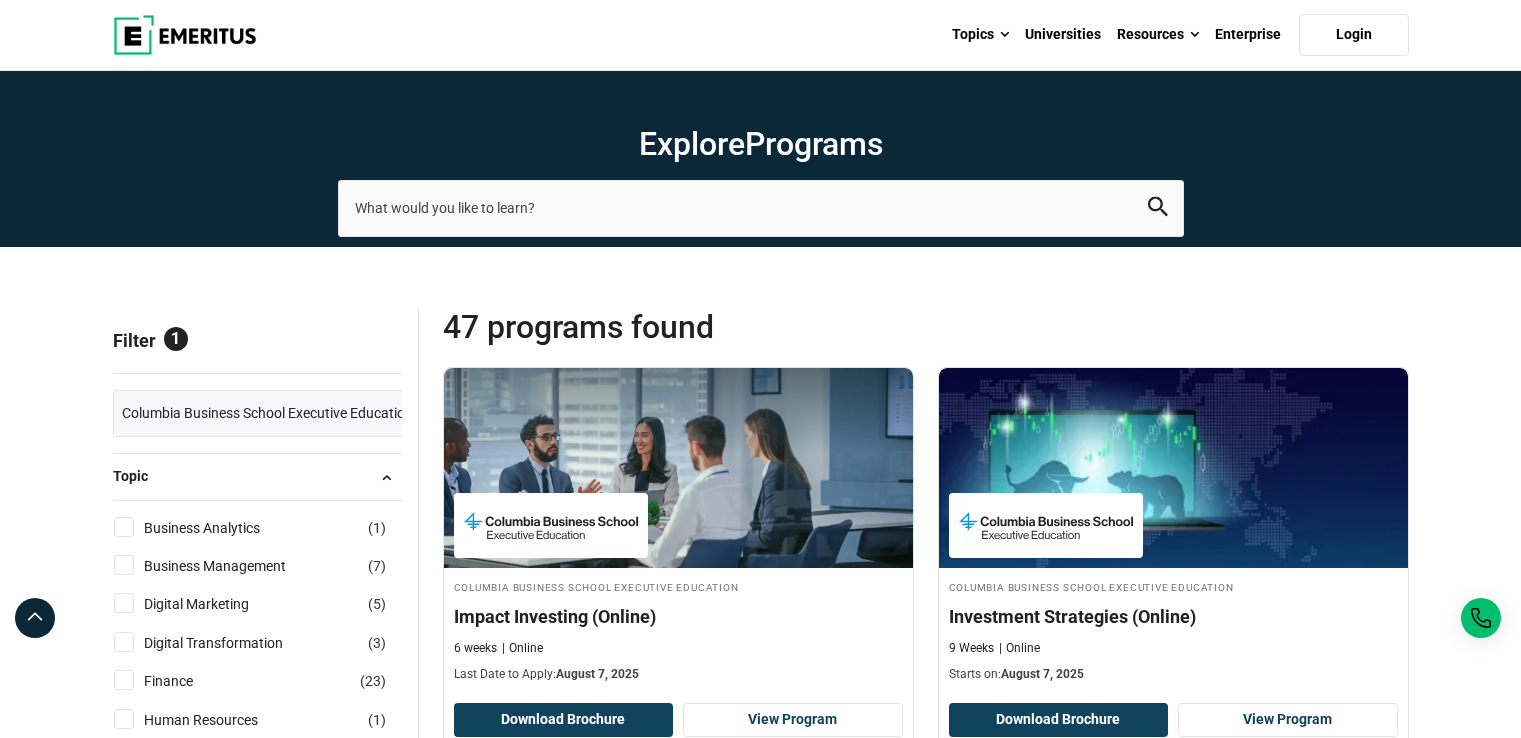 scroll, scrollTop: 0, scrollLeft: 0, axis: both 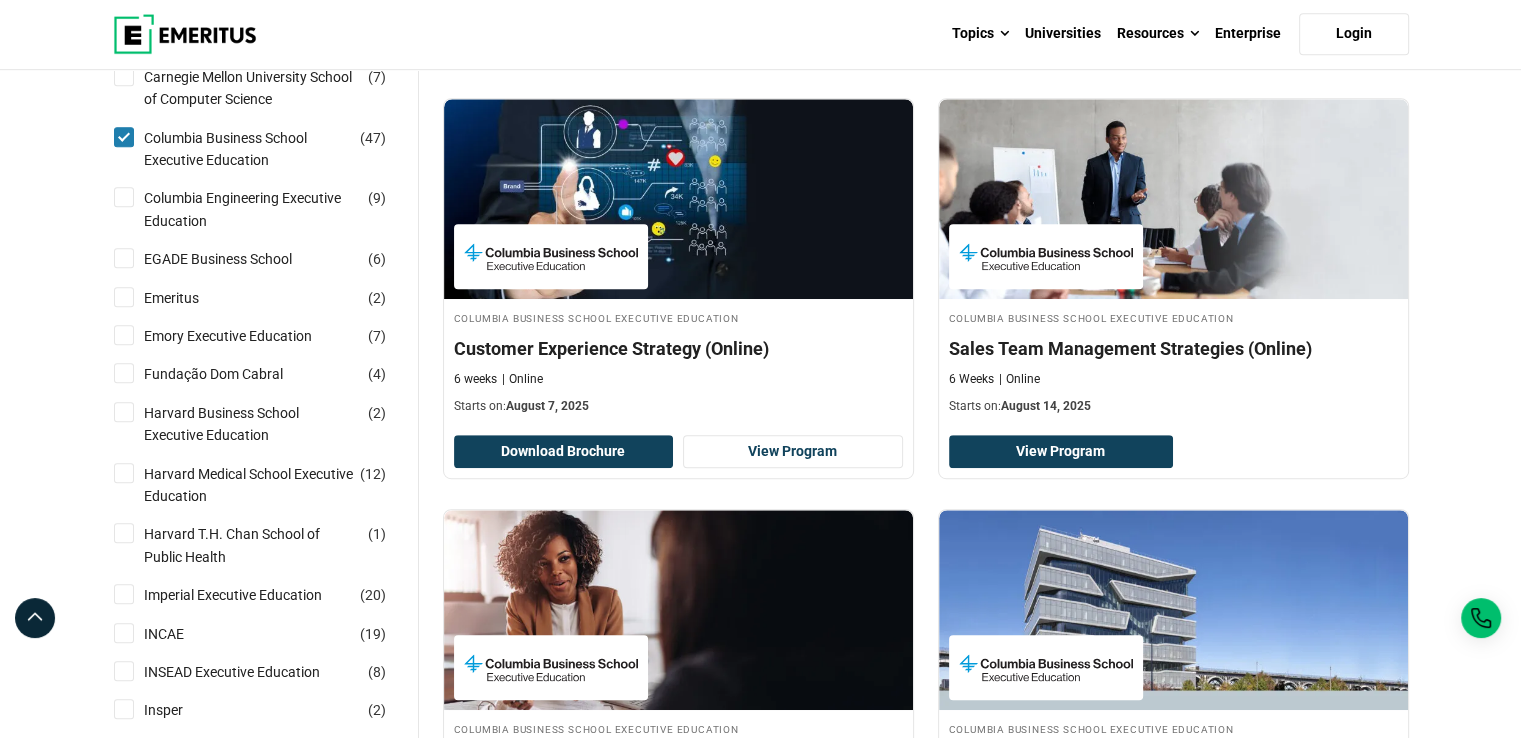 click on "Columbia Business School Executive Education   ( 47 )" at bounding box center (124, 137) 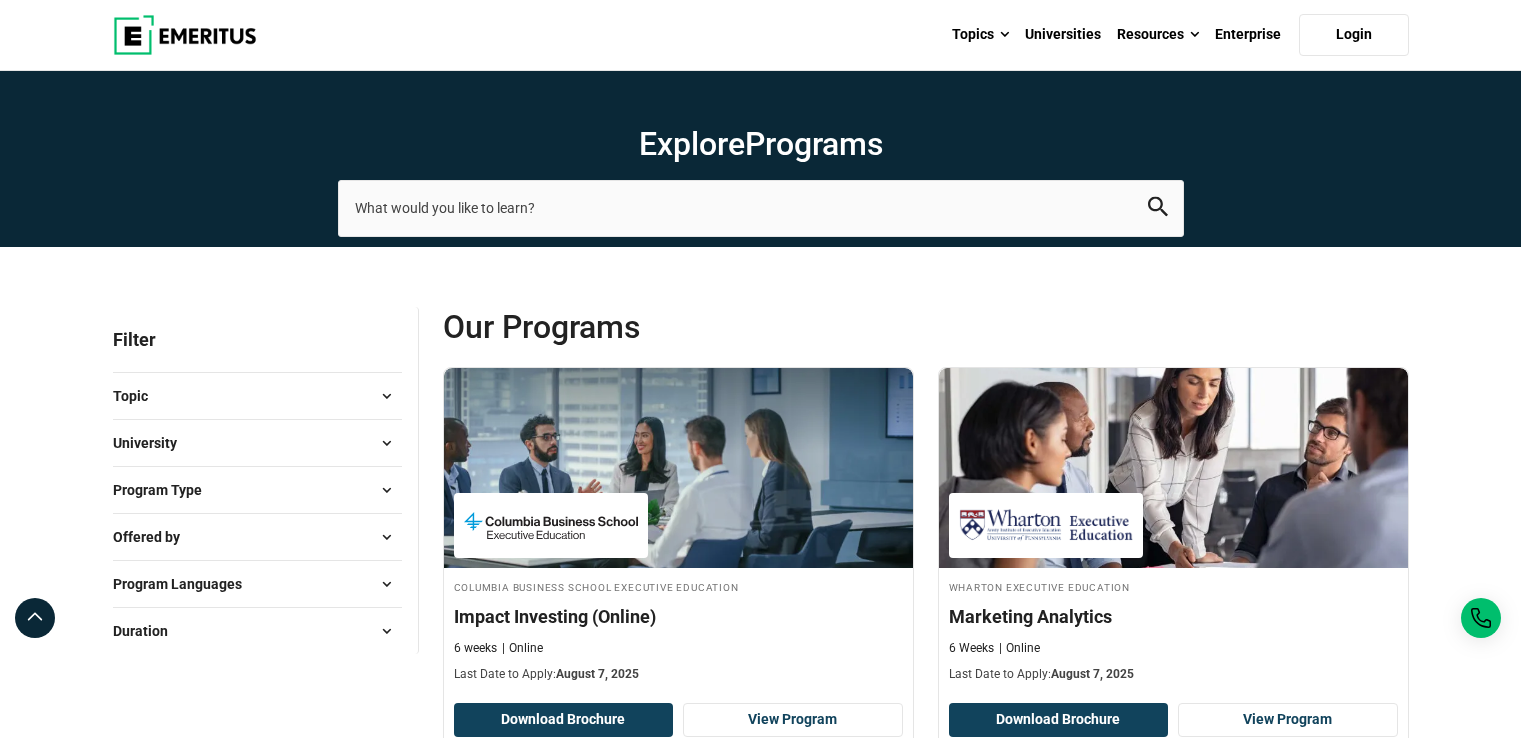 scroll, scrollTop: 0, scrollLeft: 0, axis: both 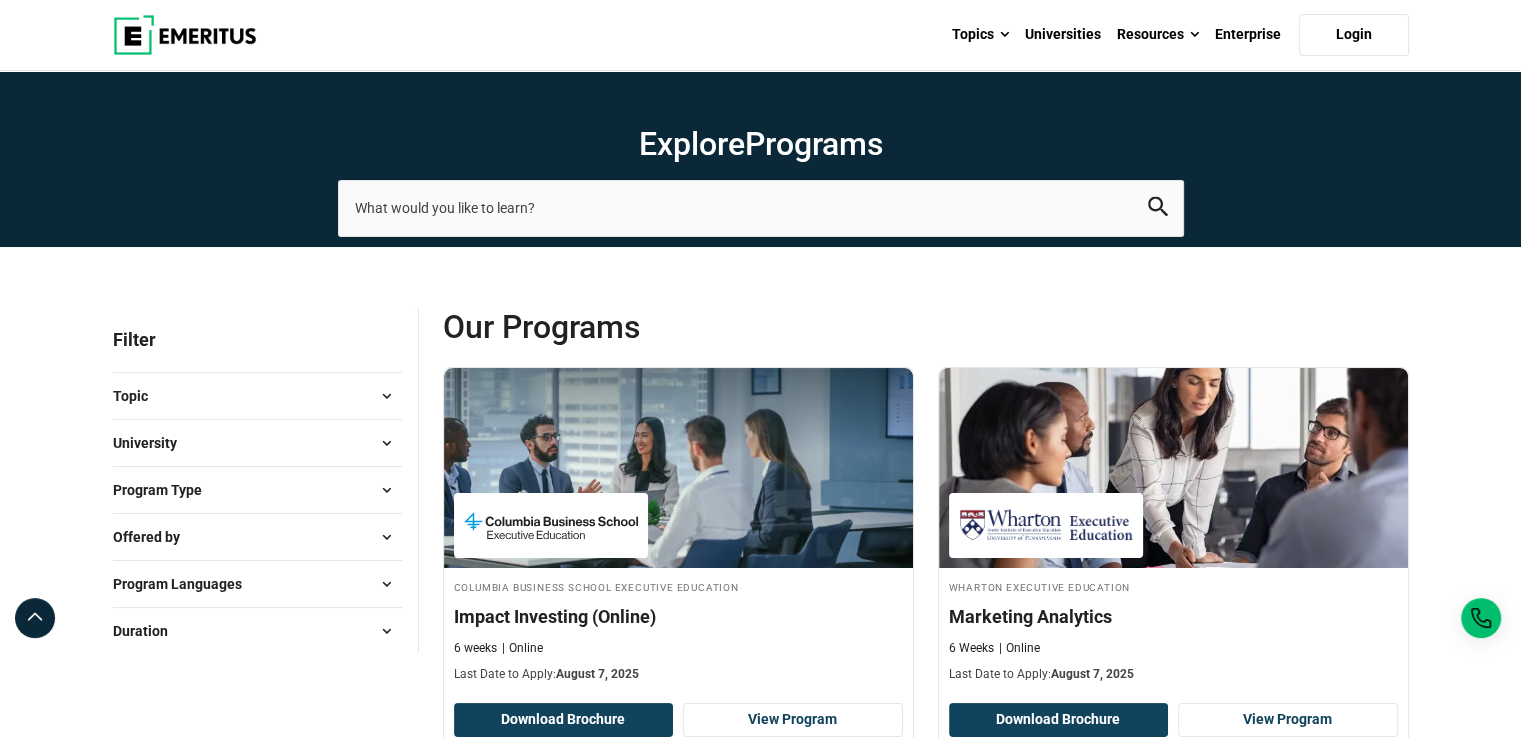 click on "Program Type" at bounding box center (257, 490) 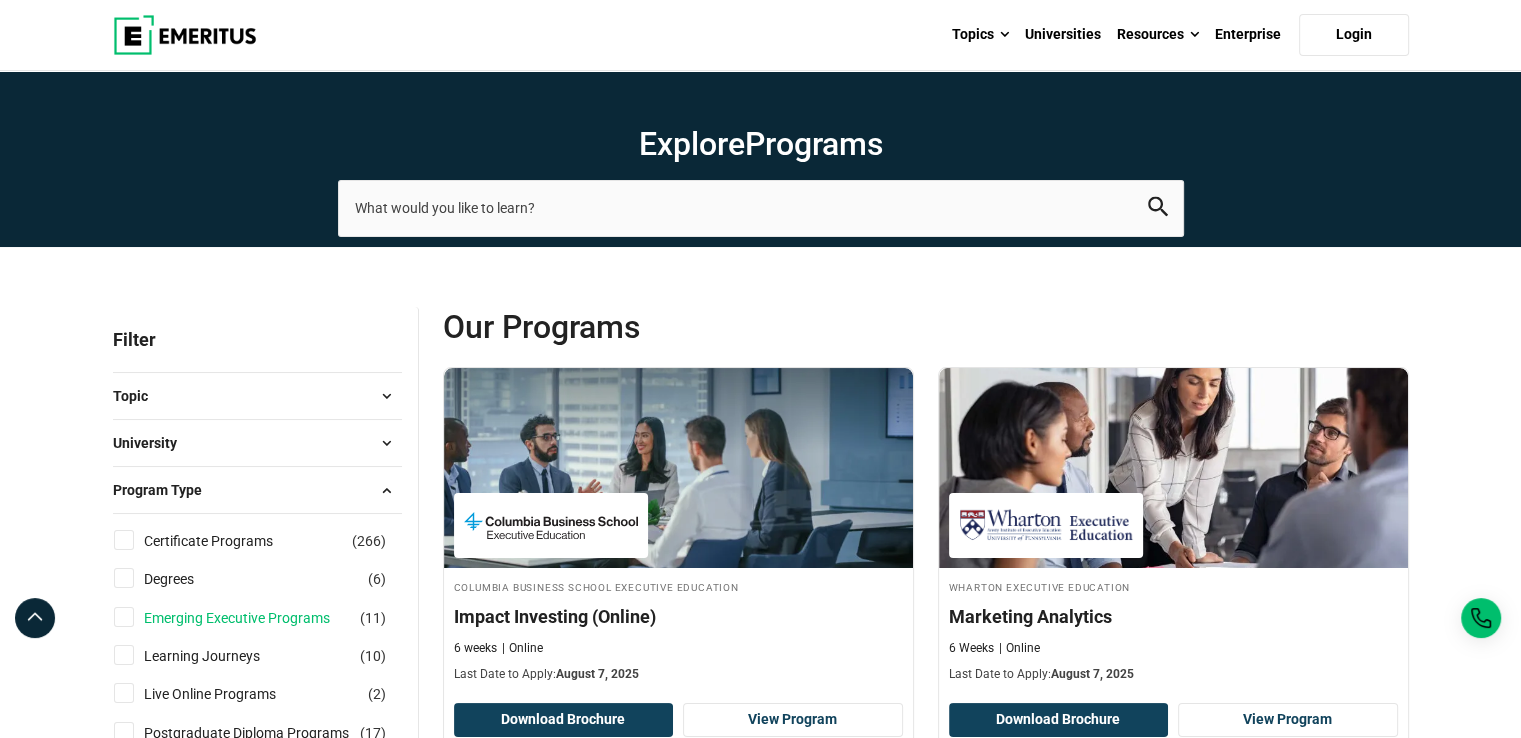 click on "Emerging Executive Programs" at bounding box center [257, 618] 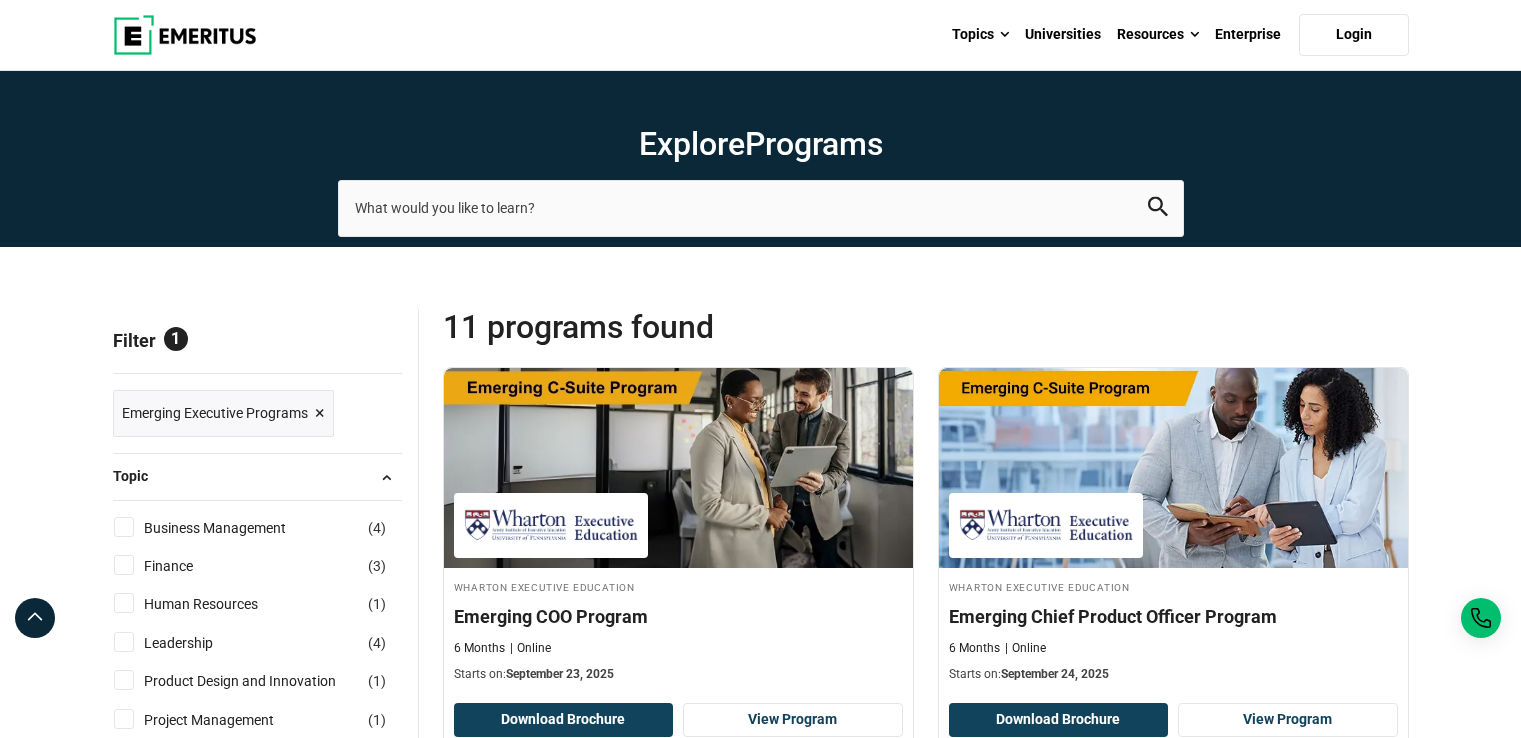 scroll, scrollTop: 0, scrollLeft: 0, axis: both 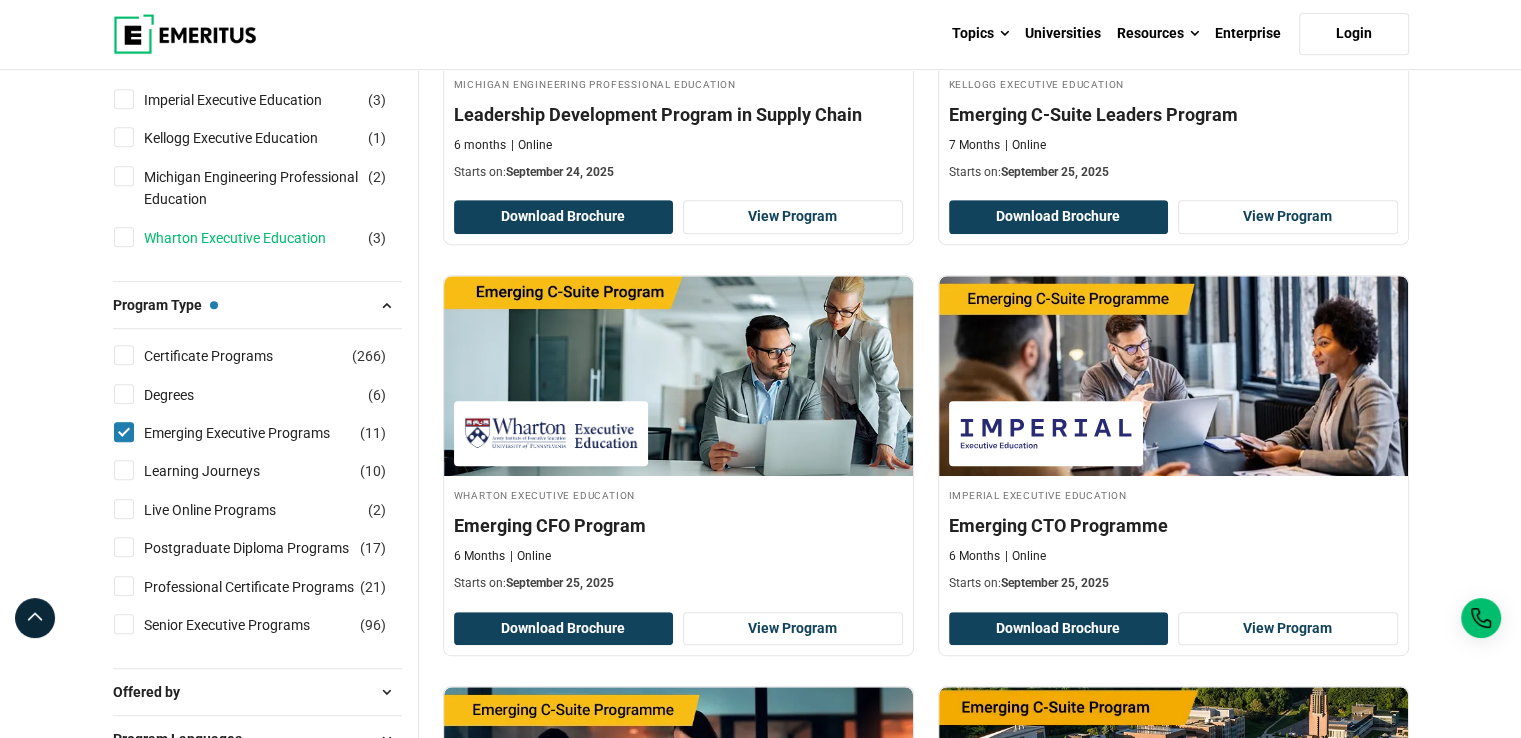 click on "Wharton Executive Education" at bounding box center (255, 238) 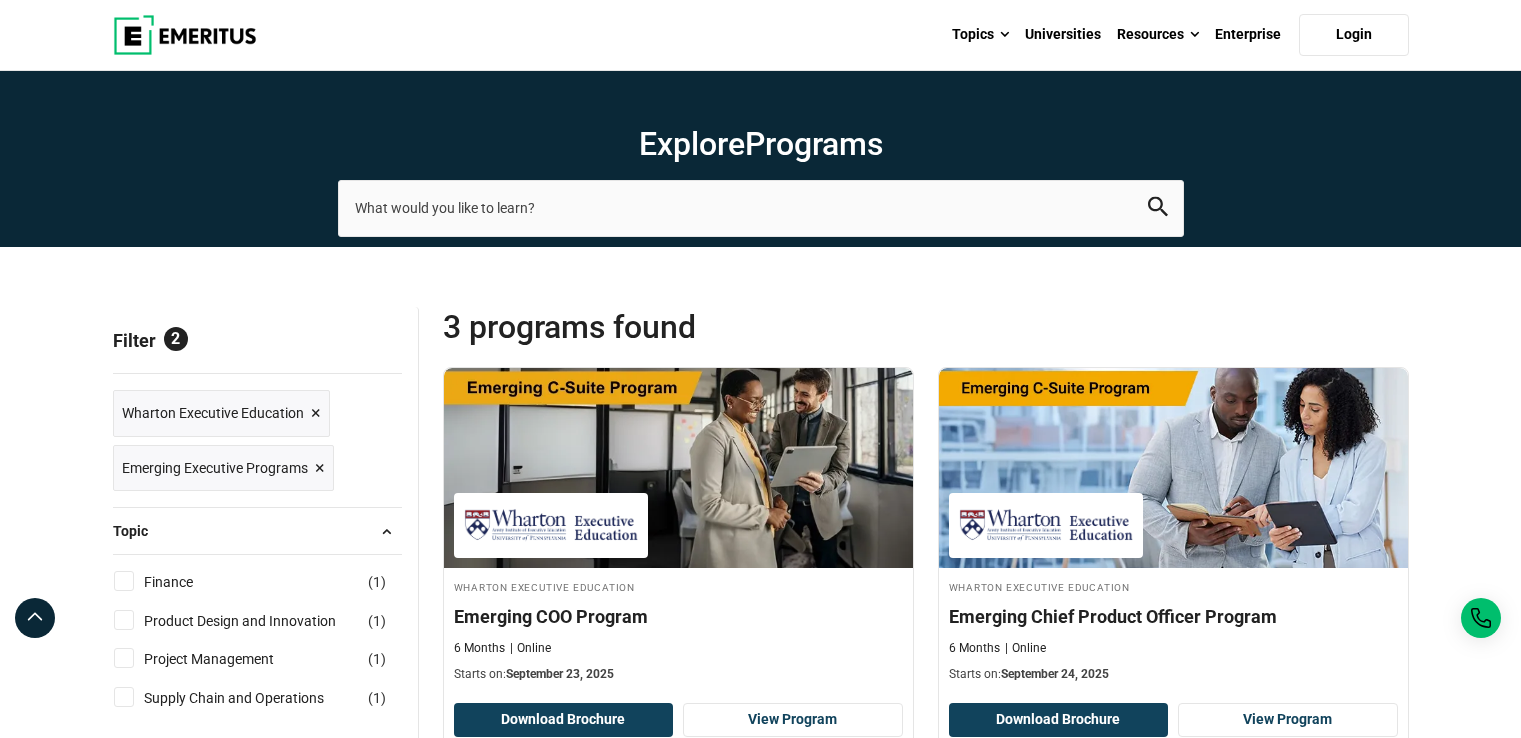scroll, scrollTop: 0, scrollLeft: 0, axis: both 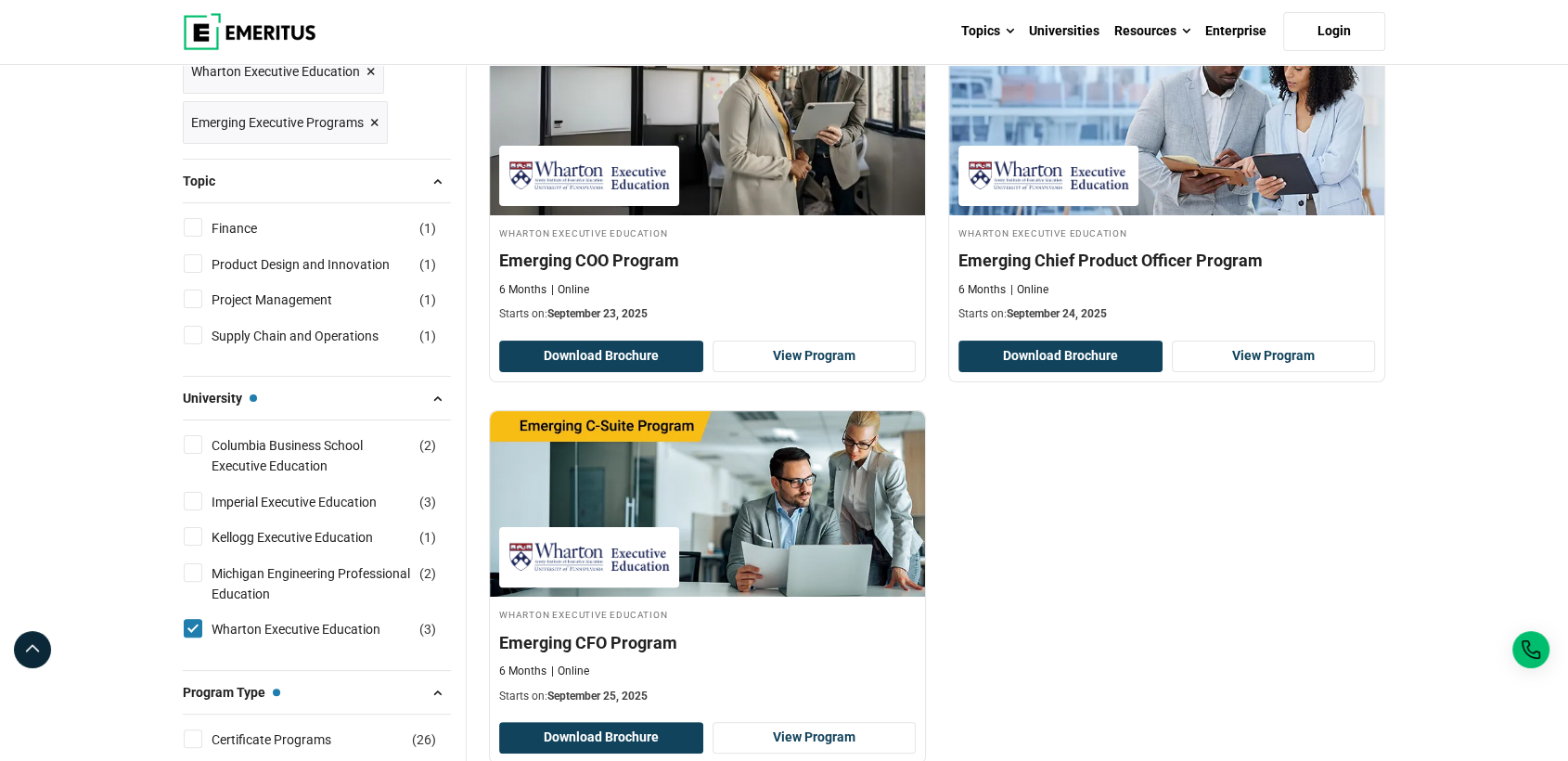 click on "Explore
Programs
leadership marketing project management data science product management
2" at bounding box center [784, 895] 